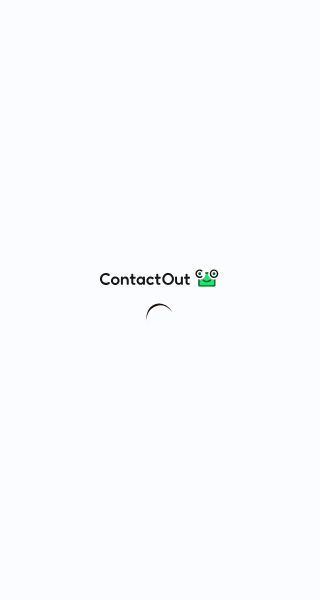 scroll, scrollTop: 0, scrollLeft: 0, axis: both 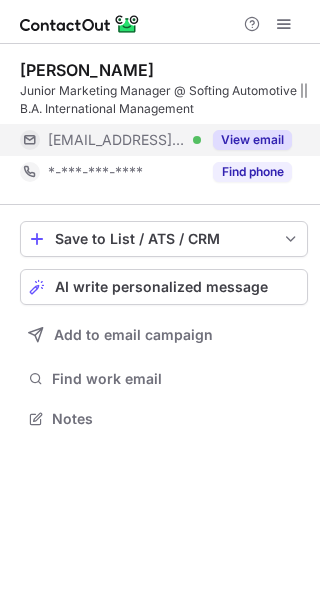 click on "View email" at bounding box center (246, 140) 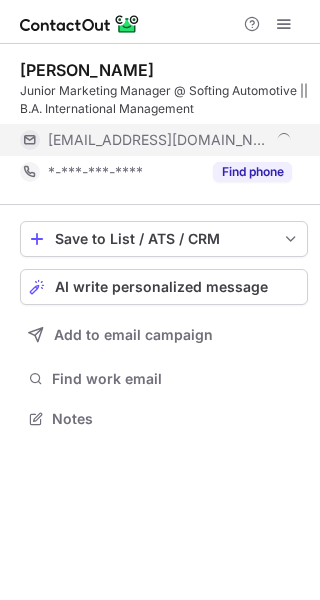 scroll, scrollTop: 10, scrollLeft: 10, axis: both 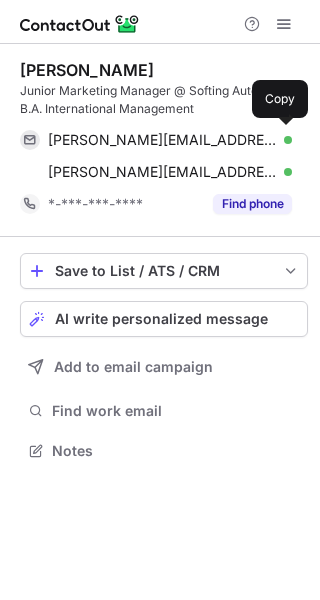 click on "michelle.wittmann@hof-university.de Verified Copy" at bounding box center (156, 140) 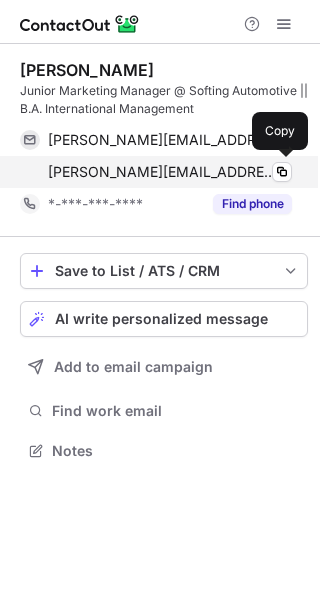 click on "michelle.wittmann@softing.com" at bounding box center [162, 172] 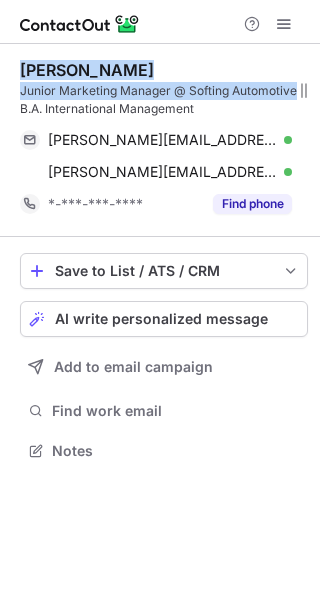 drag, startPoint x: 295, startPoint y: 88, endPoint x: 15, endPoint y: 67, distance: 280.7864 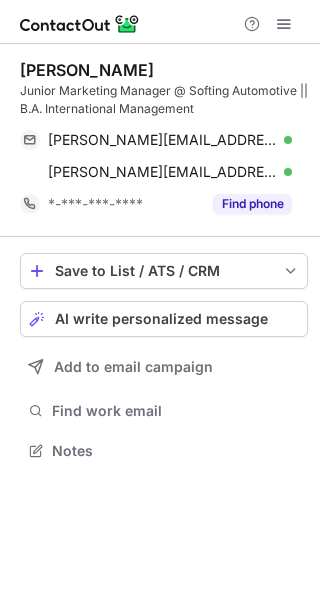 scroll, scrollTop: 0, scrollLeft: 0, axis: both 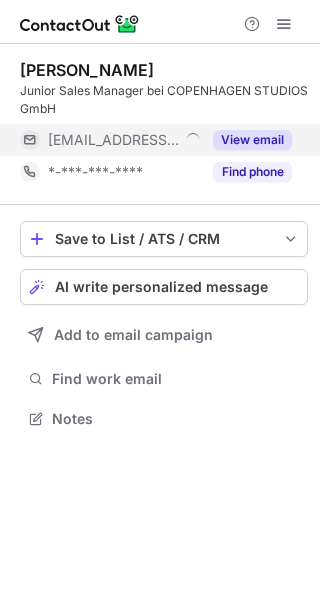 click on "View email" at bounding box center (246, 140) 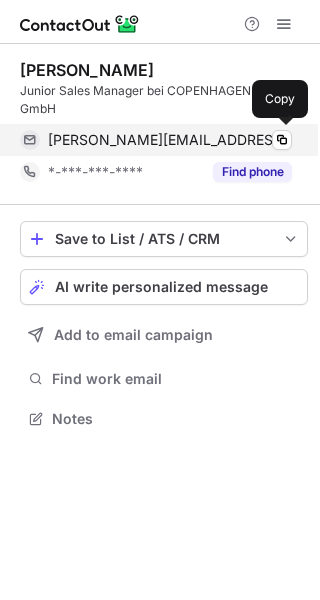 click on "lena@copenhagenstudios.com" at bounding box center (170, 140) 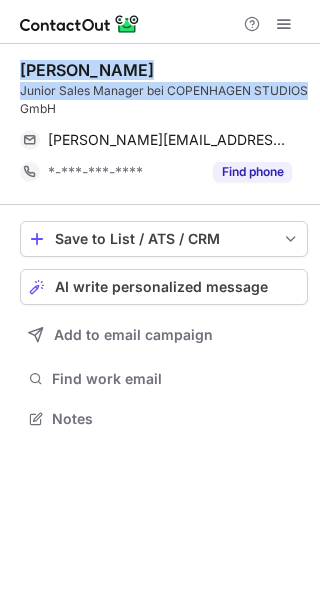 drag, startPoint x: 309, startPoint y: 91, endPoint x: 11, endPoint y: 71, distance: 298.67038 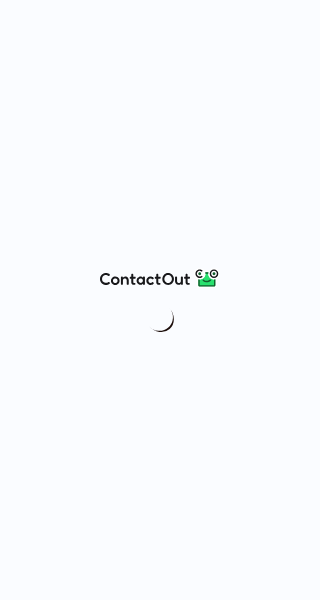 scroll, scrollTop: 0, scrollLeft: 0, axis: both 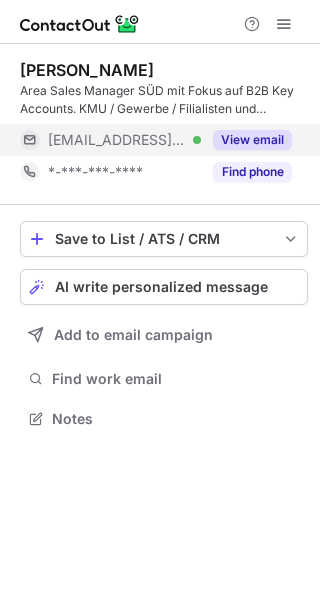 click on "View email" at bounding box center [246, 140] 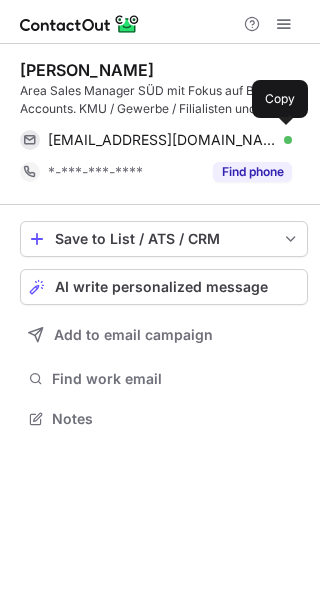 click on "edi@b2b-accelerator.com Verified Copy" at bounding box center [156, 140] 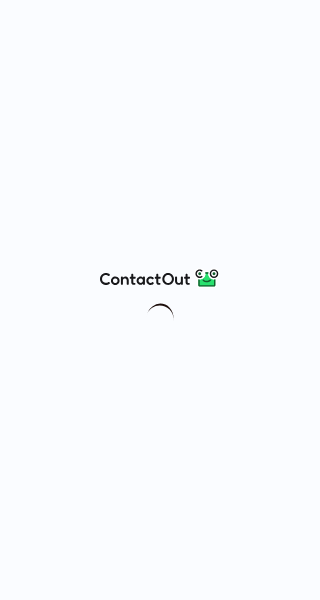 scroll, scrollTop: 0, scrollLeft: 0, axis: both 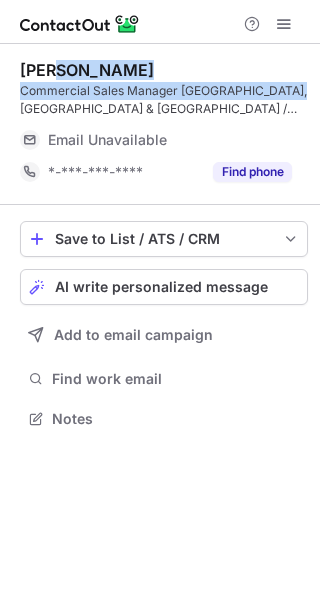drag, startPoint x: 299, startPoint y: 92, endPoint x: 56, endPoint y: 67, distance: 244.28262 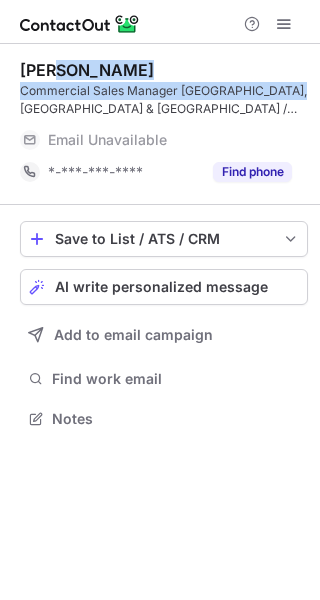 click on "Commercial Sales Manager NRW, Niedersachsen & Hessen / Vertriebsexperte / Großhandelsbeauftragter" at bounding box center (164, 100) 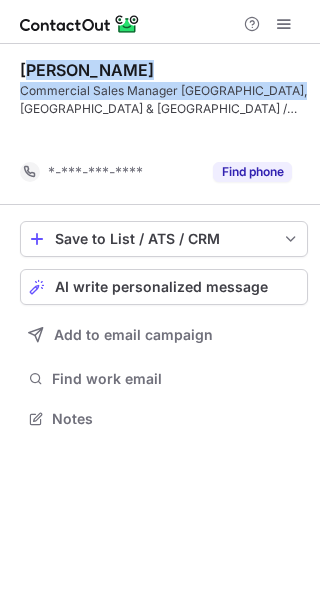 scroll, scrollTop: 372, scrollLeft: 320, axis: both 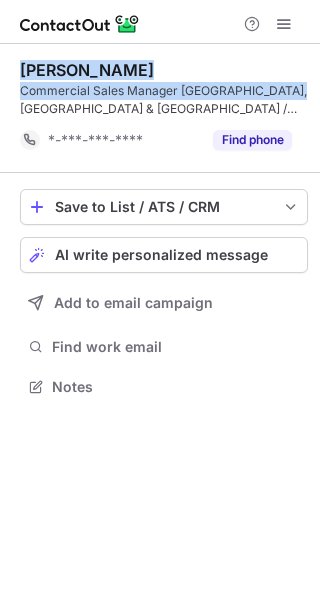 drag, startPoint x: 302, startPoint y: 83, endPoint x: 14, endPoint y: 59, distance: 288.99826 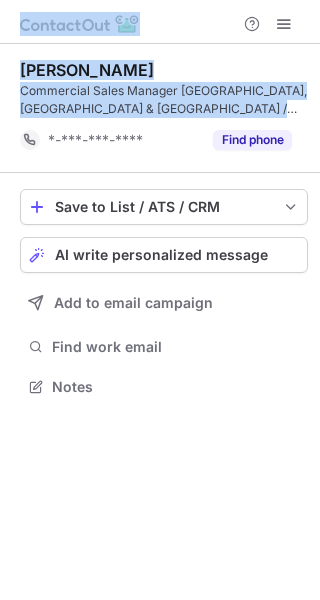 drag, startPoint x: 3, startPoint y: 124, endPoint x: -132, endPoint y: -81, distance: 245.45876 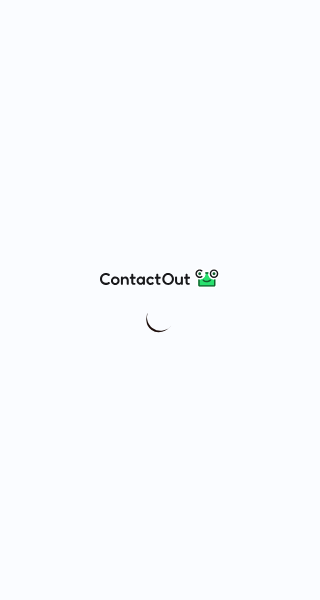 scroll, scrollTop: 0, scrollLeft: 0, axis: both 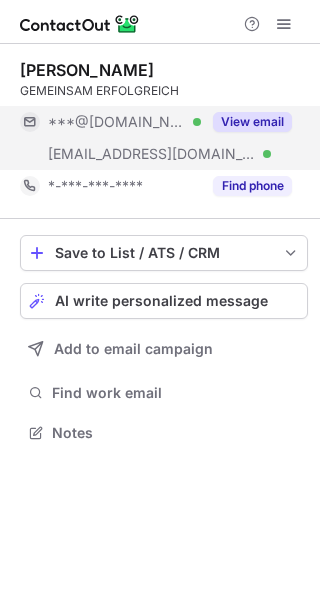 click on "View email" at bounding box center (252, 122) 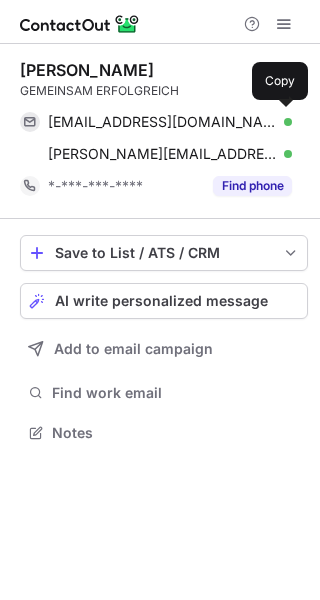 click on "berndrathgeber@gmail.com Verified" at bounding box center (170, 122) 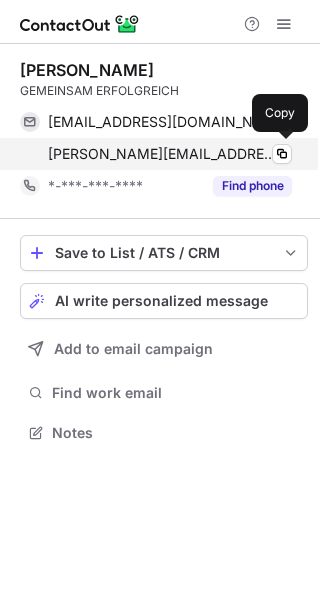 click on "bernd.rathgeber@googlemail.com" at bounding box center [162, 154] 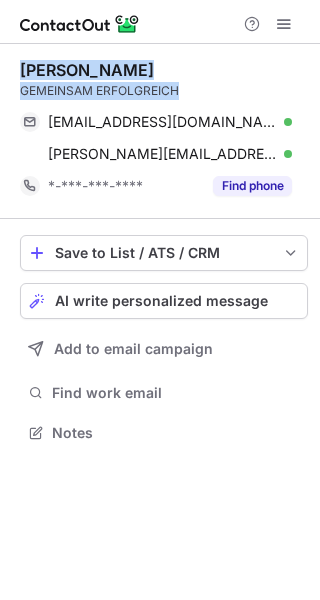 drag, startPoint x: 188, startPoint y: 93, endPoint x: 5, endPoint y: 71, distance: 184.31766 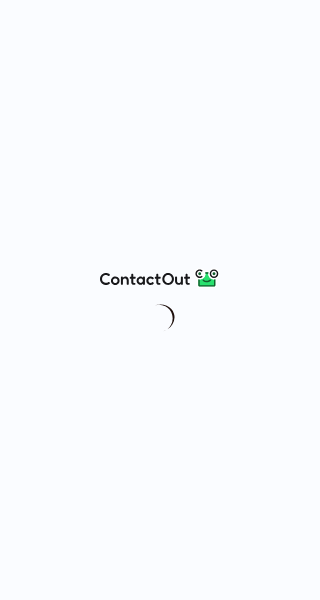 scroll, scrollTop: 0, scrollLeft: 0, axis: both 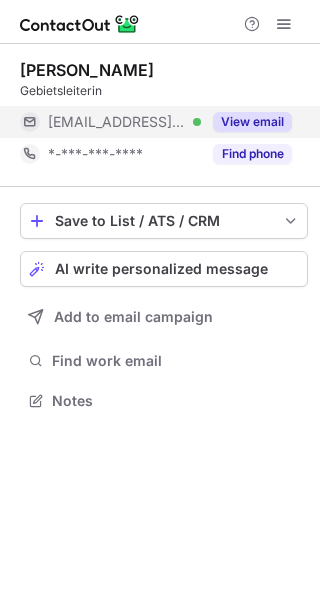 click on "View email" at bounding box center (252, 122) 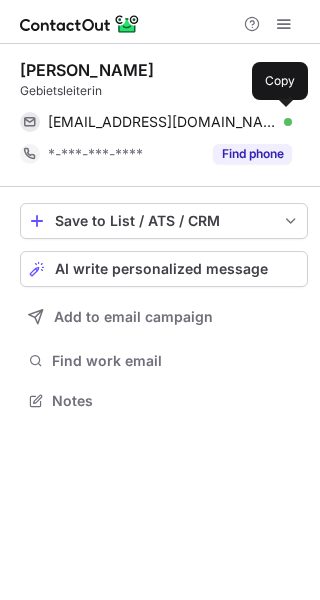 click on "fravida@zoll.com Verified" at bounding box center (170, 122) 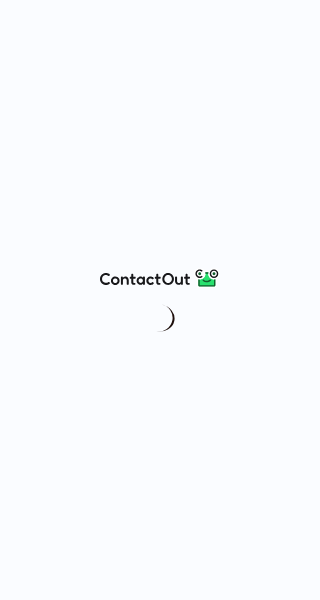 scroll, scrollTop: 0, scrollLeft: 0, axis: both 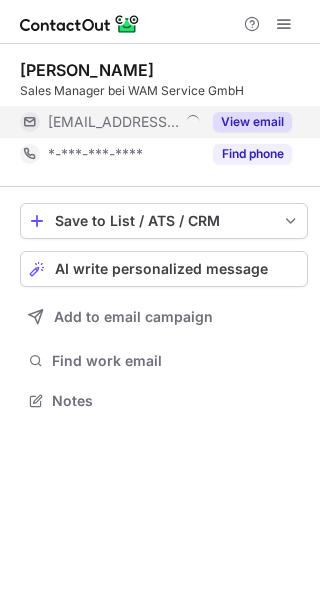 click on "View email" at bounding box center [252, 122] 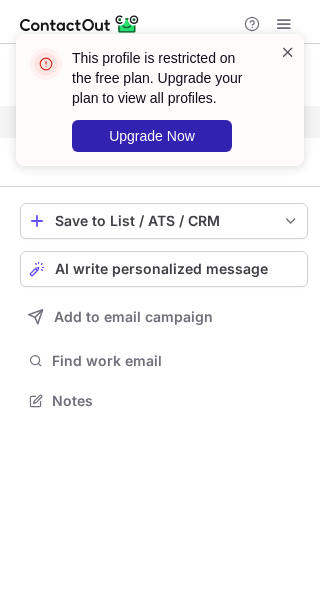 click at bounding box center (288, 52) 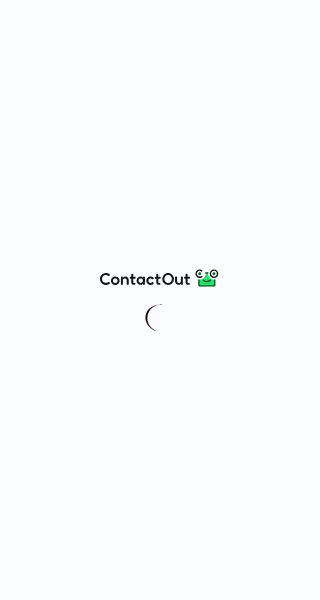 scroll, scrollTop: 0, scrollLeft: 0, axis: both 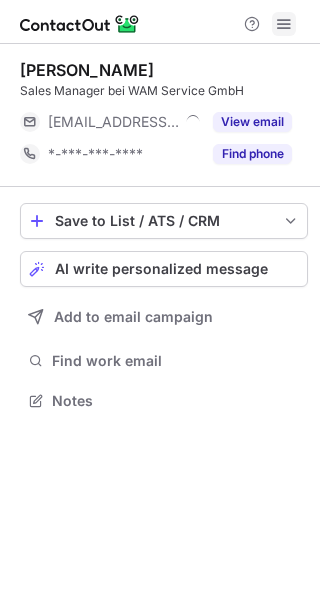 click at bounding box center (284, 24) 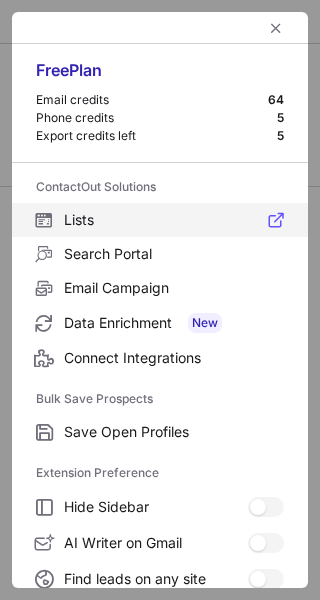 scroll, scrollTop: 306, scrollLeft: 0, axis: vertical 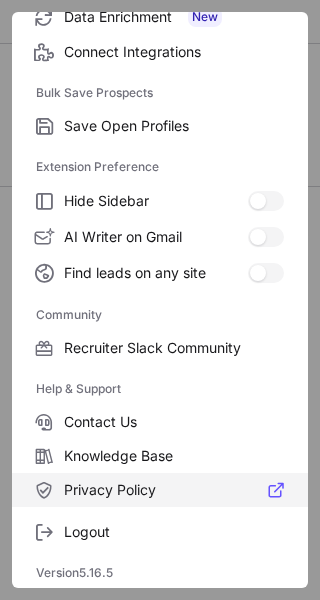 click on "Privacy Policy" at bounding box center (174, 490) 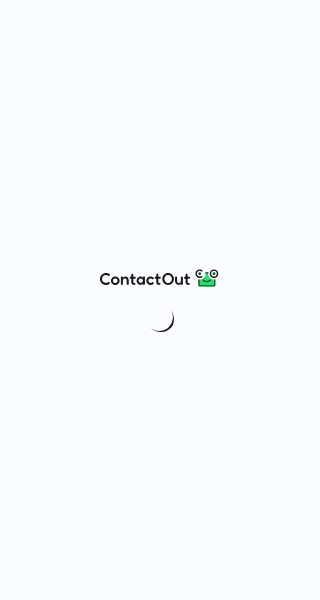 scroll, scrollTop: 0, scrollLeft: 0, axis: both 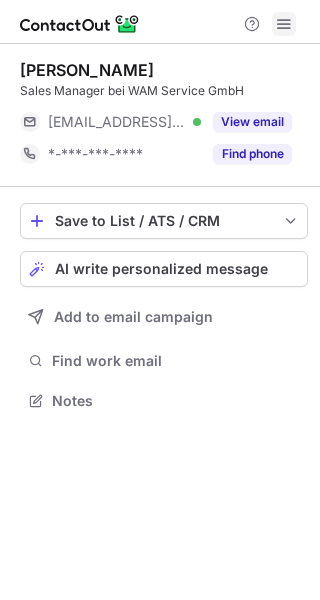 click at bounding box center [284, 24] 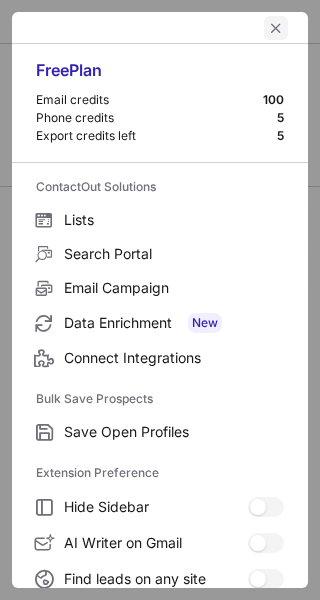 click at bounding box center [276, 28] 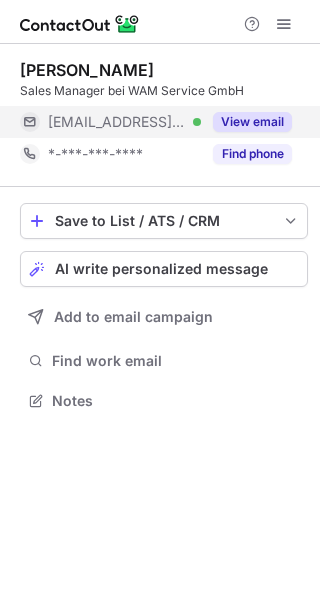 click on "View email" at bounding box center [252, 122] 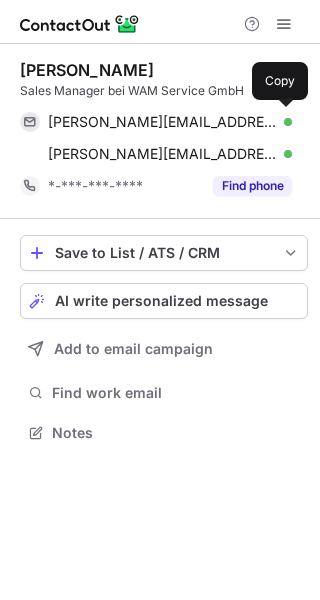 scroll, scrollTop: 10, scrollLeft: 10, axis: both 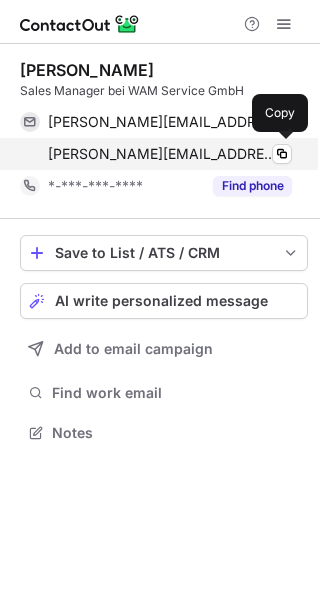 click on "julia.dreher@wam-service.de" at bounding box center (162, 154) 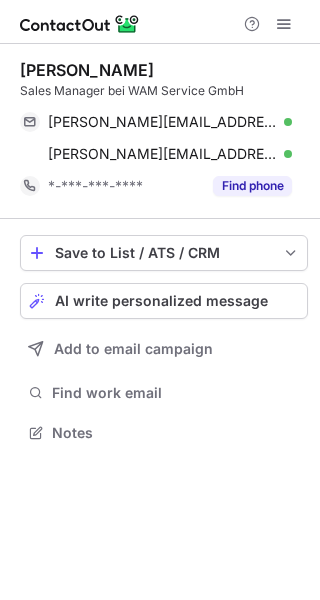 click on "Sales Manager bei WAM Service GmbH" at bounding box center [164, 91] 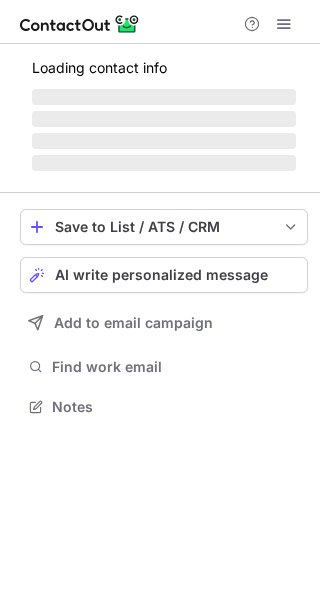 scroll, scrollTop: 0, scrollLeft: 0, axis: both 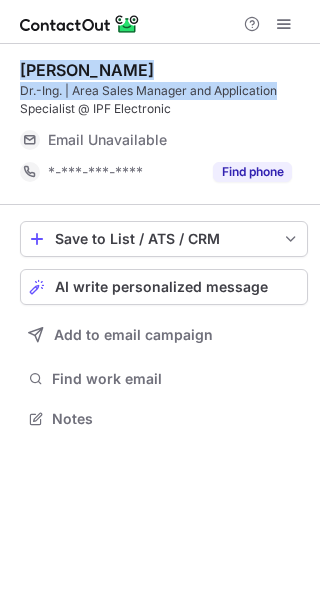 drag, startPoint x: 283, startPoint y: 87, endPoint x: 19, endPoint y: 72, distance: 264.42578 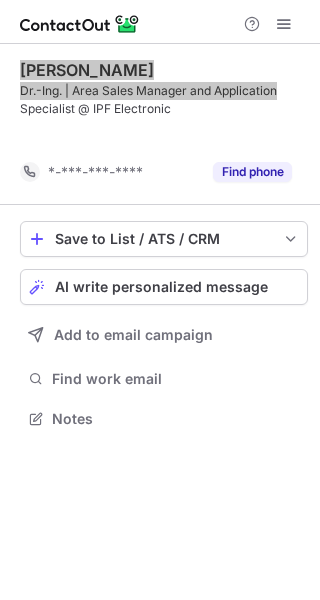 scroll, scrollTop: 372, scrollLeft: 320, axis: both 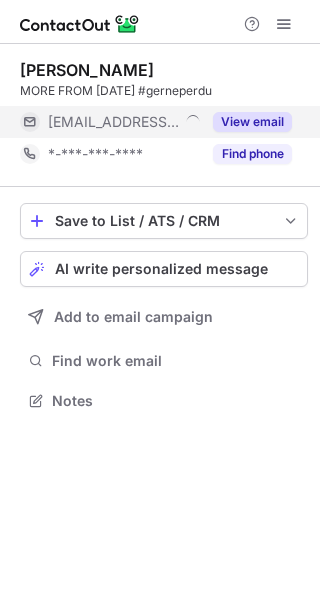 click on "View email" at bounding box center (252, 122) 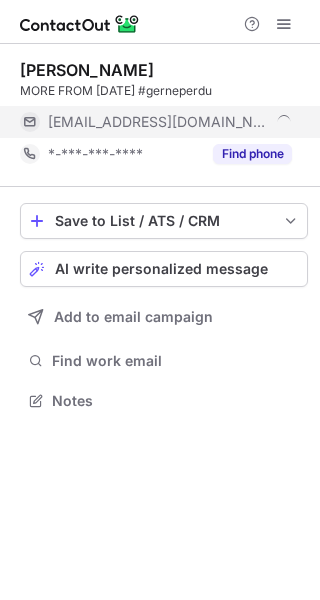 scroll, scrollTop: 10, scrollLeft: 10, axis: both 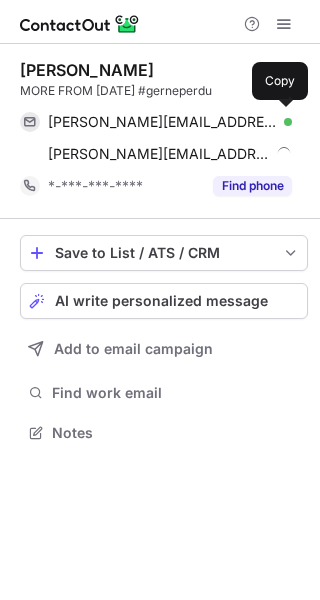 click on "sabrina.titz@fiege.com Verified" at bounding box center [170, 122] 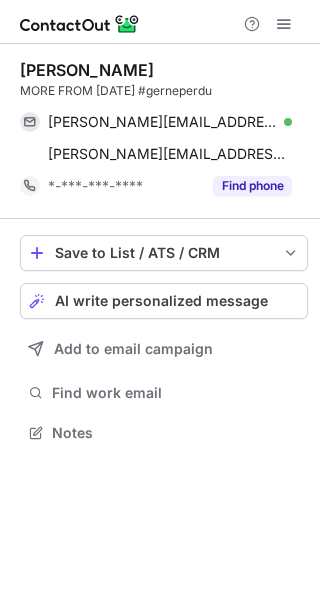 click on "MORE FROM TOMORROW
#gerneperdu" at bounding box center [164, 91] 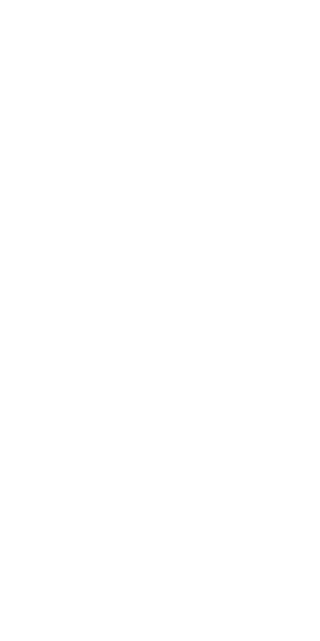 scroll, scrollTop: 0, scrollLeft: 0, axis: both 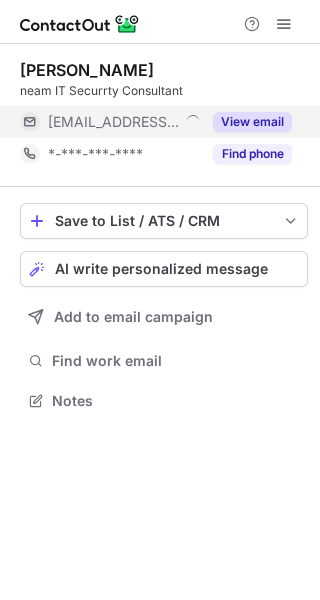 click on "View email" at bounding box center [246, 122] 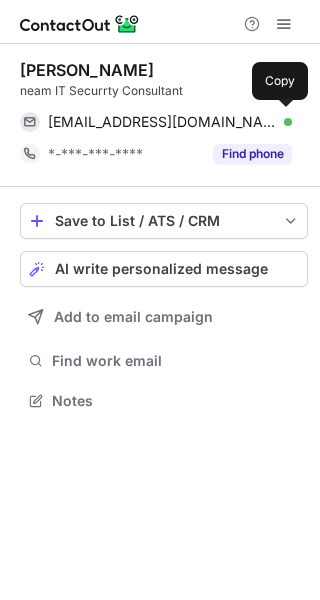 click on "gnetner@neam.de Verified Copy" at bounding box center (156, 122) 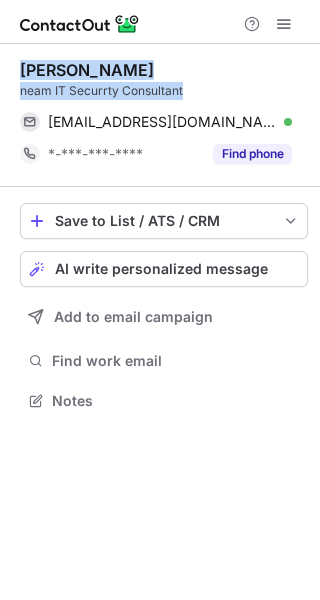 drag, startPoint x: 201, startPoint y: 83, endPoint x: 7, endPoint y: 69, distance: 194.5045 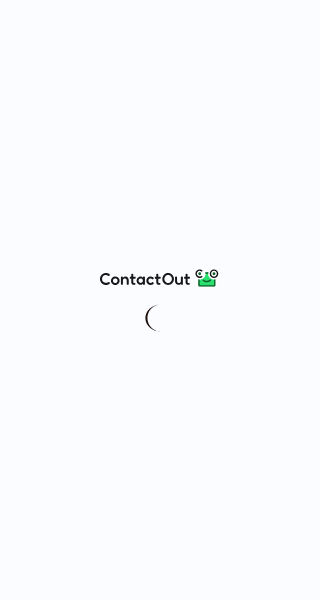 scroll, scrollTop: 0, scrollLeft: 0, axis: both 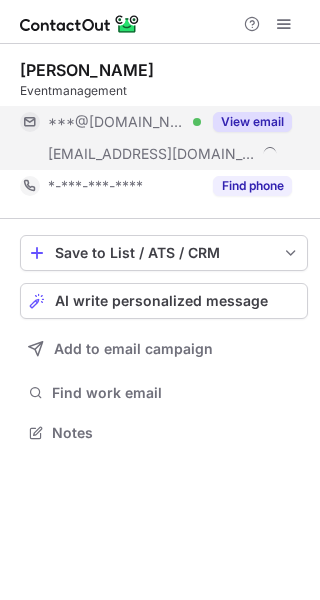 click on "View email" at bounding box center (252, 122) 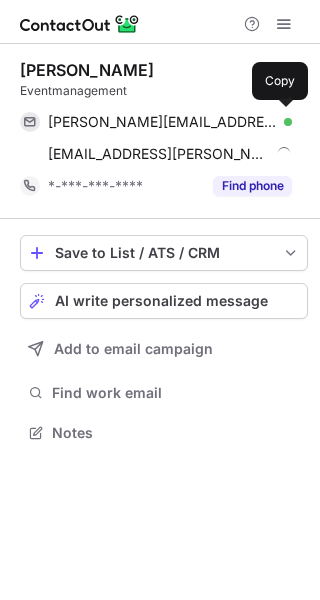 click on "denise.lengwenat@hotmail.com" at bounding box center [162, 122] 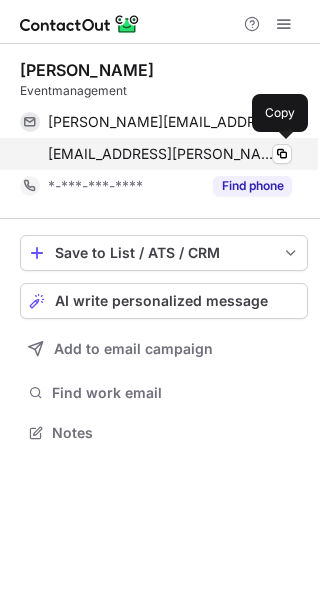 click on "lengwenat.denise@dmg-dental.com" at bounding box center (162, 154) 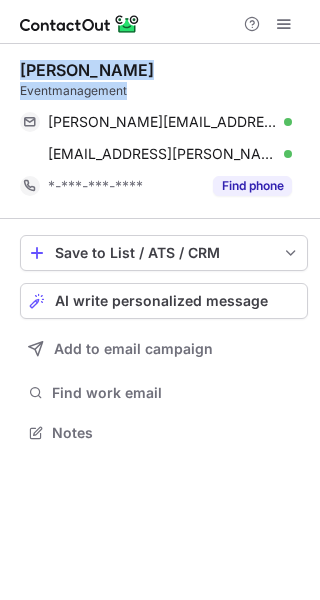 drag, startPoint x: 156, startPoint y: 93, endPoint x: 22, endPoint y: 71, distance: 135.79396 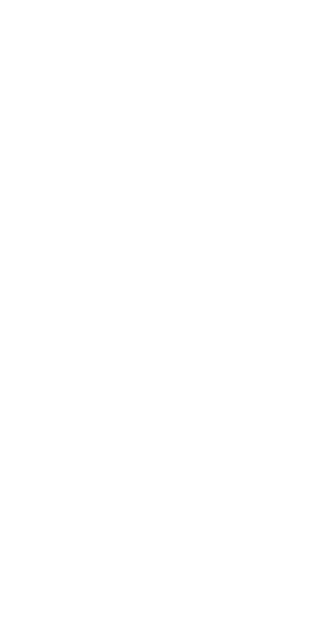 scroll, scrollTop: 0, scrollLeft: 0, axis: both 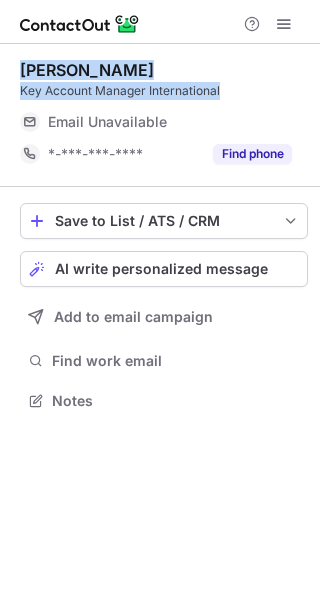 drag, startPoint x: 222, startPoint y: 83, endPoint x: 21, endPoint y: 67, distance: 201.6358 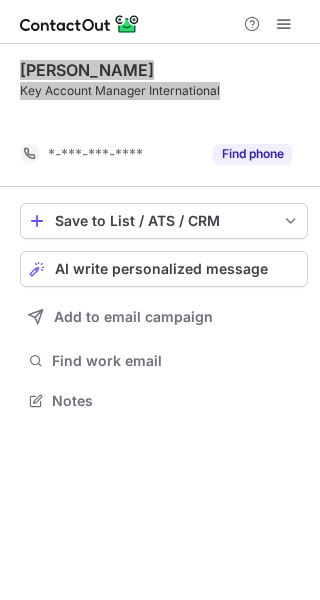 scroll, scrollTop: 354, scrollLeft: 320, axis: both 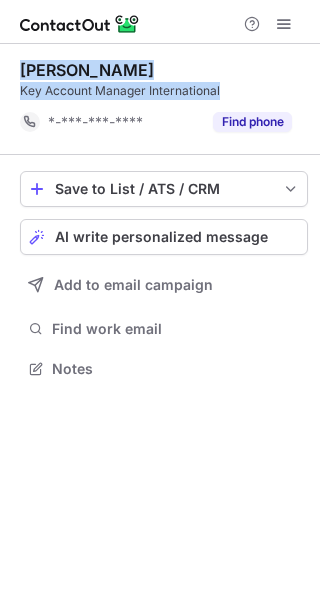 click on "Roger Kindler" at bounding box center (164, 70) 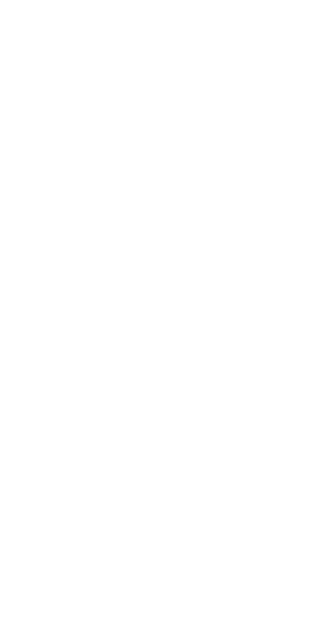 scroll, scrollTop: 0, scrollLeft: 0, axis: both 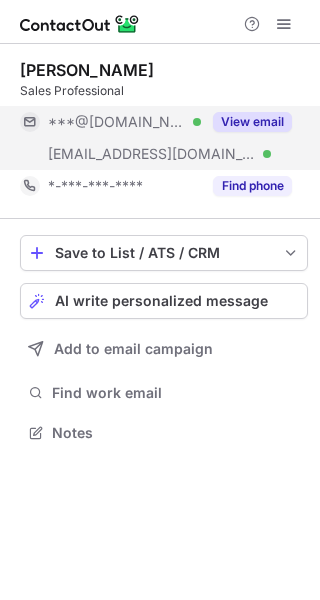 click on "View email" at bounding box center (252, 122) 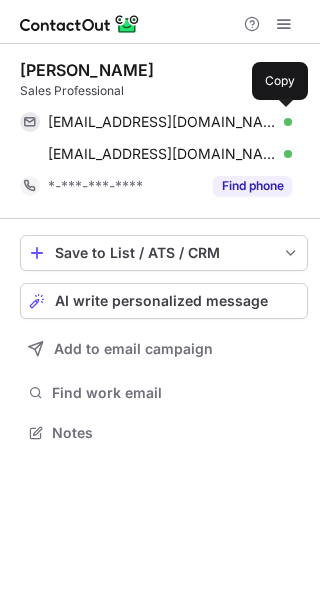 click on "rijutrl@gmail.com Verified Copy" at bounding box center [156, 122] 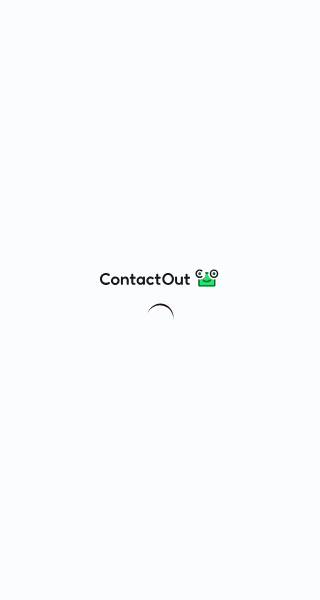 scroll, scrollTop: 0, scrollLeft: 0, axis: both 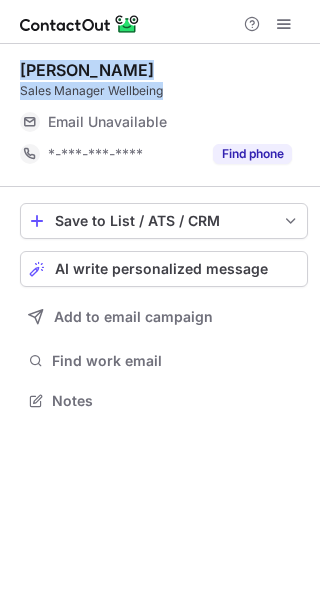 drag, startPoint x: 177, startPoint y: 84, endPoint x: 22, endPoint y: 71, distance: 155.5442 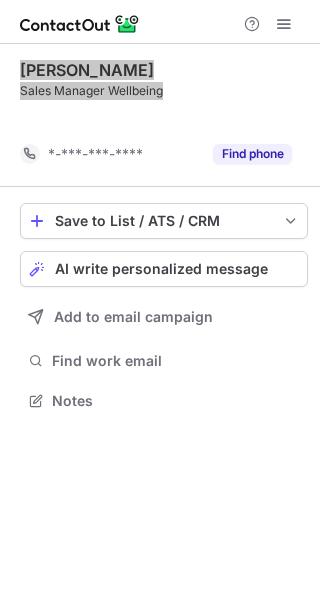 scroll, scrollTop: 354, scrollLeft: 320, axis: both 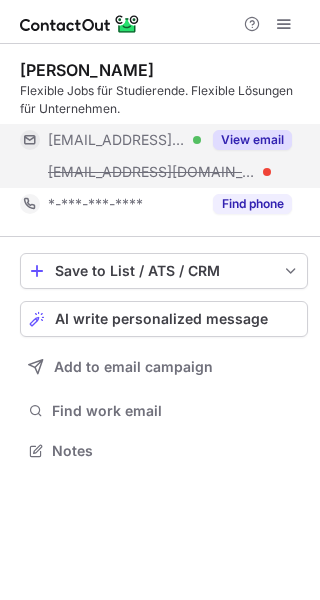 click on "View email" at bounding box center (246, 140) 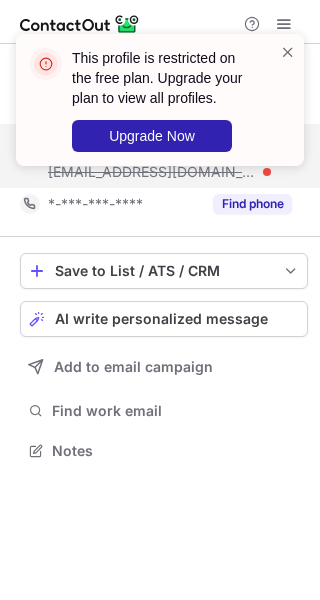 click on "This profile is restricted on the free plan. Upgrade your plan to view all profiles. Upgrade Now" at bounding box center [160, 108] 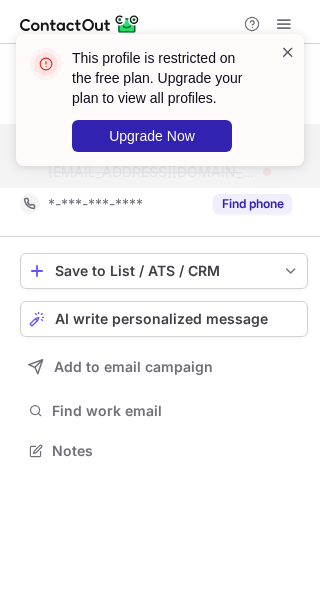 click at bounding box center (288, 52) 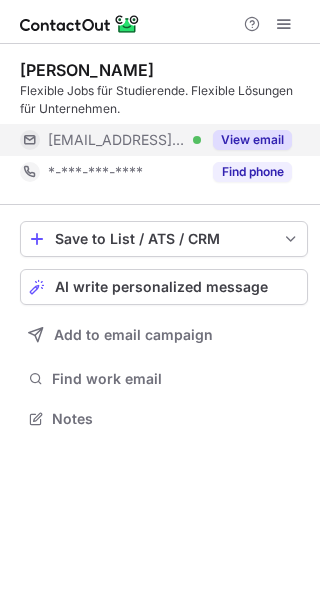 scroll, scrollTop: 404, scrollLeft: 320, axis: both 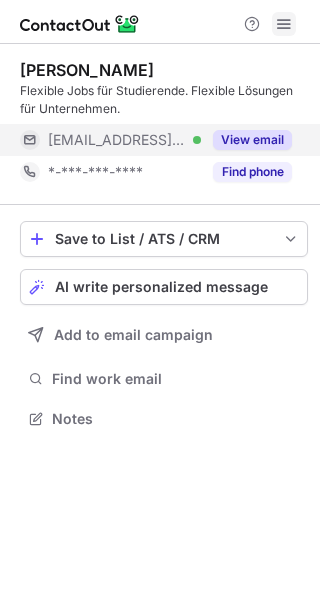 click at bounding box center (284, 24) 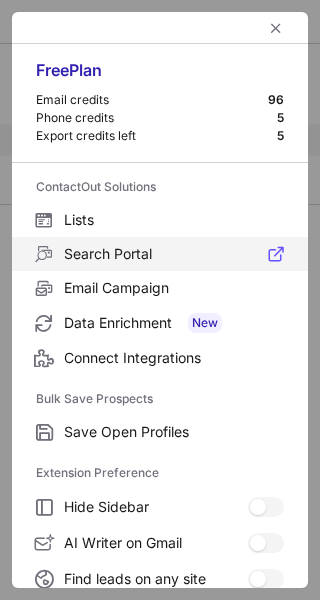 scroll, scrollTop: 232, scrollLeft: 0, axis: vertical 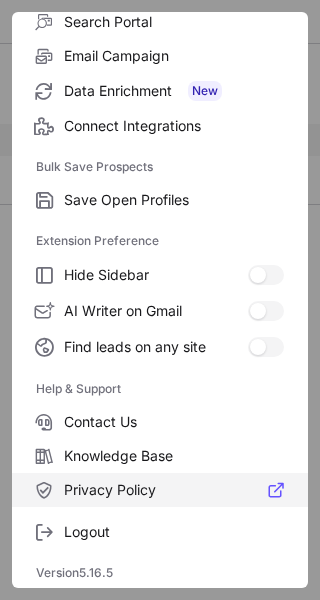 click on "Privacy Policy" at bounding box center [160, 490] 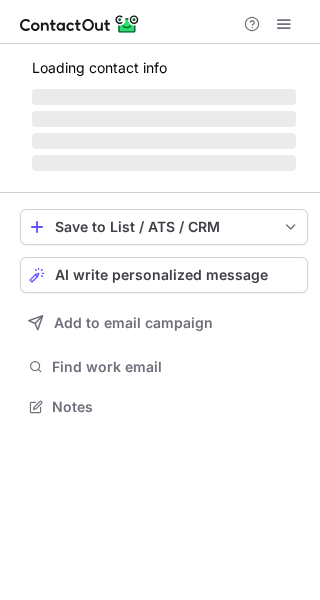 scroll, scrollTop: 0, scrollLeft: 0, axis: both 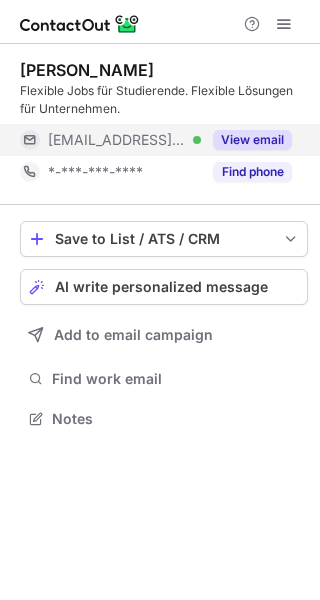 click on "View email" at bounding box center [246, 140] 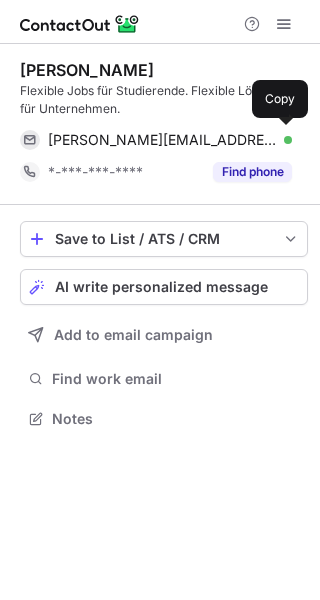 click on "julian.kuetbach@googlemail.com Verified Copy" at bounding box center [156, 140] 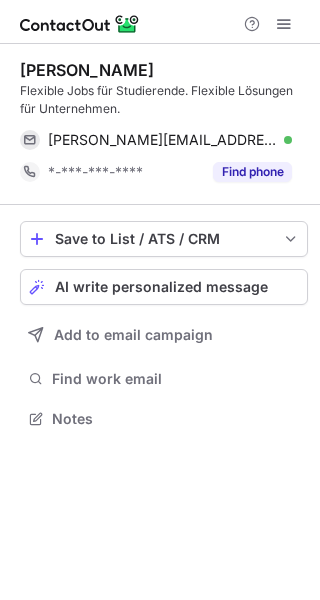 click on "Flexible Jobs für Studierende. Flexible Lösungen für Unternehmen." at bounding box center (164, 100) 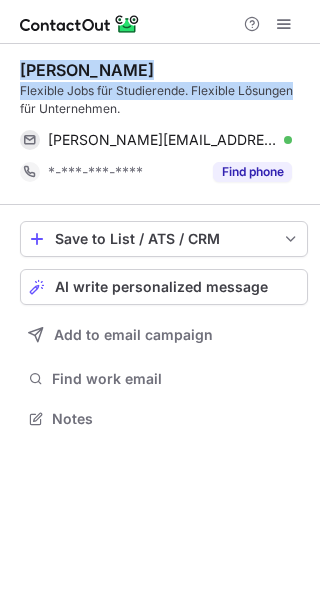 drag, startPoint x: 304, startPoint y: 94, endPoint x: 11, endPoint y: 59, distance: 295.08304 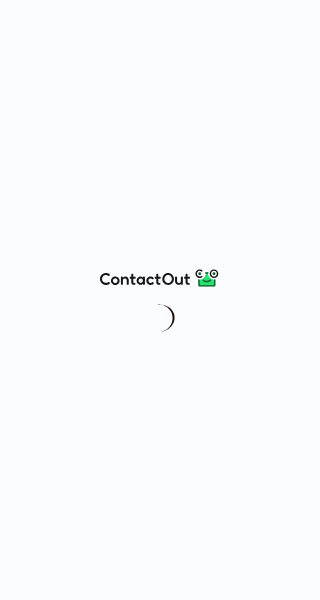 scroll, scrollTop: 0, scrollLeft: 0, axis: both 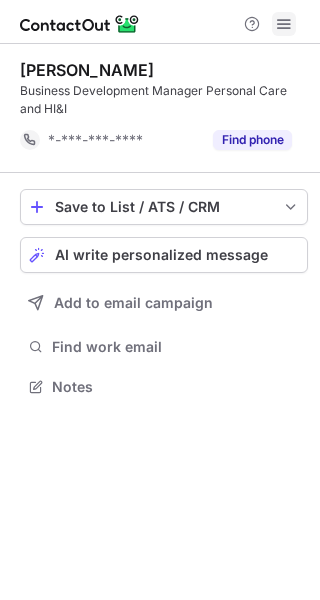 click at bounding box center [284, 24] 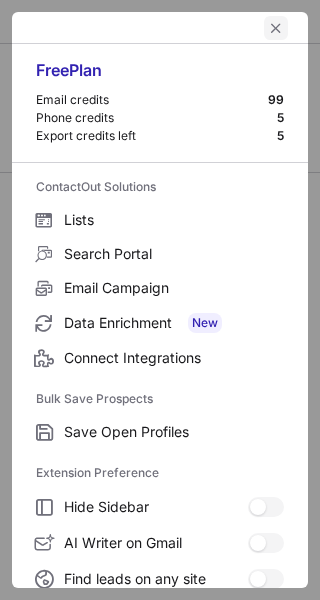 click at bounding box center [276, 28] 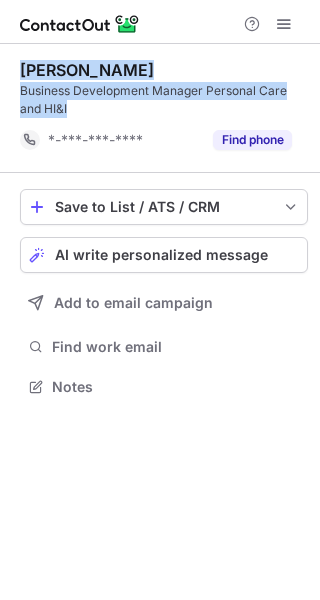 drag, startPoint x: 75, startPoint y: 108, endPoint x: 17, endPoint y: 73, distance: 67.74216 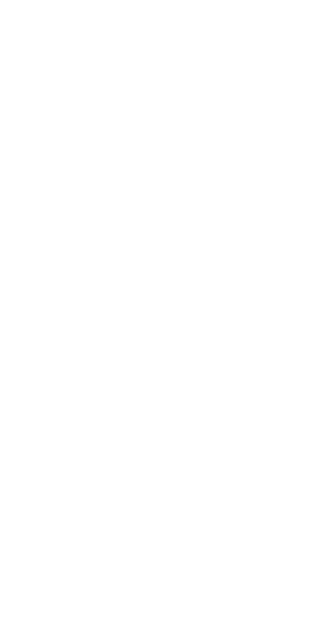 scroll, scrollTop: 0, scrollLeft: 0, axis: both 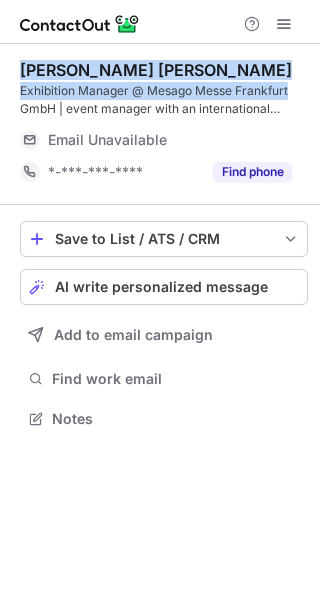 drag, startPoint x: 293, startPoint y: 87, endPoint x: 19, endPoint y: 61, distance: 275.2308 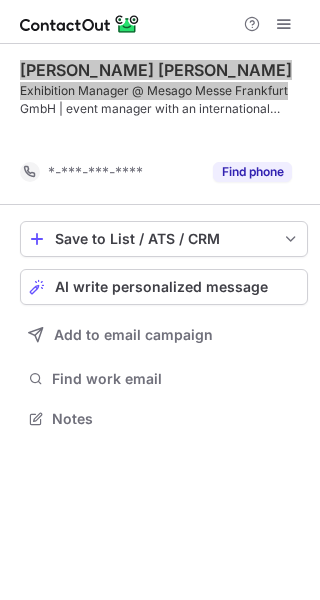 scroll, scrollTop: 372, scrollLeft: 320, axis: both 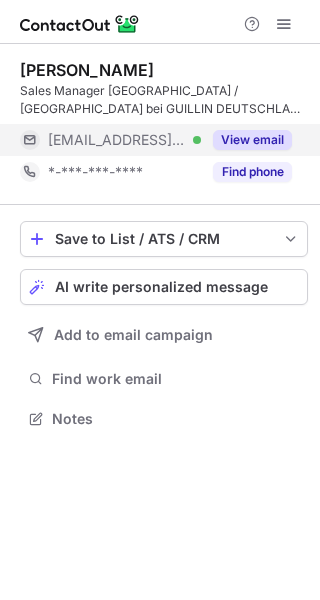 click on "View email" at bounding box center [246, 140] 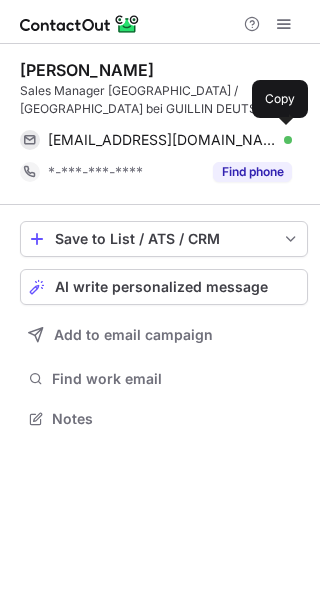 click on "marcom@groupeguillin.fr Verified Copy" at bounding box center [156, 140] 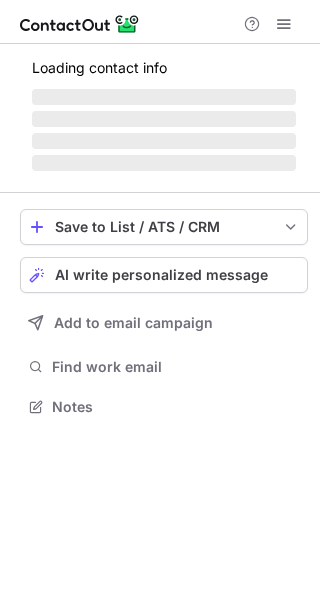scroll, scrollTop: 0, scrollLeft: 0, axis: both 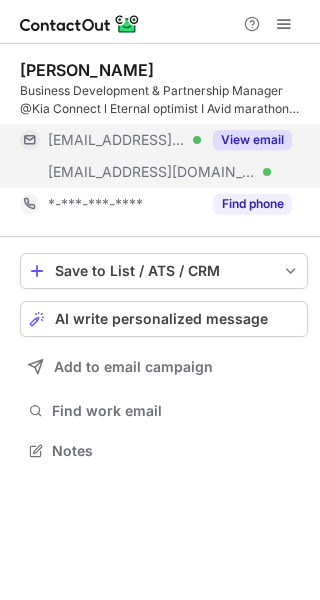 click on "View email" at bounding box center [252, 140] 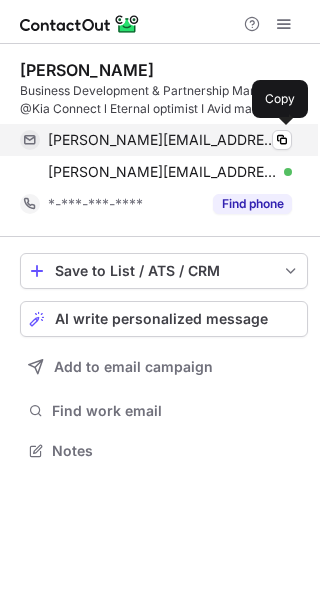 click on "bartek.hoppe@vp.pl Verified Copy" at bounding box center [156, 140] 